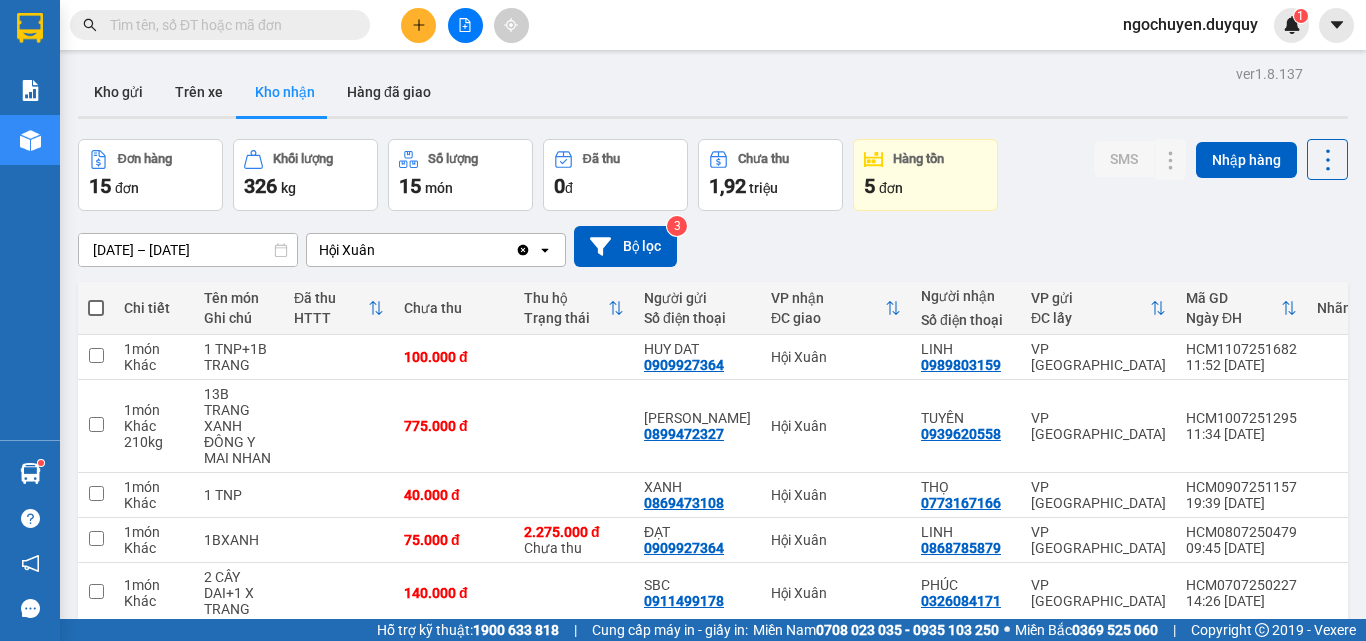 scroll, scrollTop: 0, scrollLeft: 0, axis: both 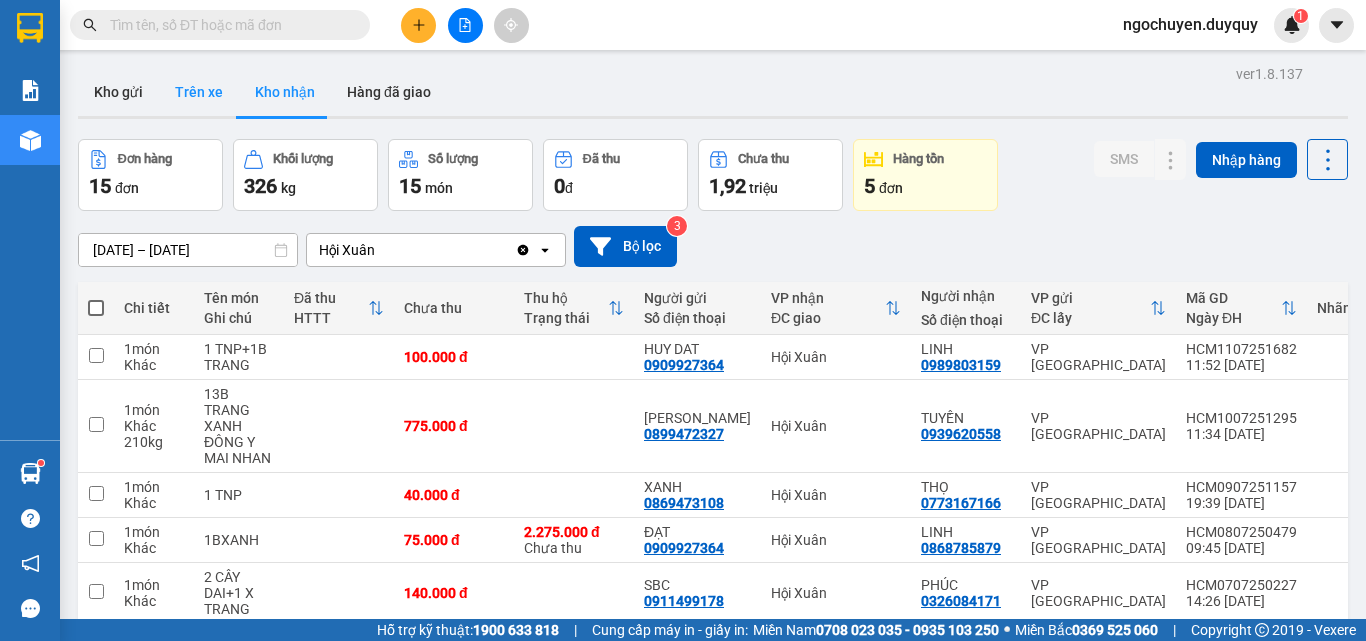 click on "Trên xe" at bounding box center (199, 92) 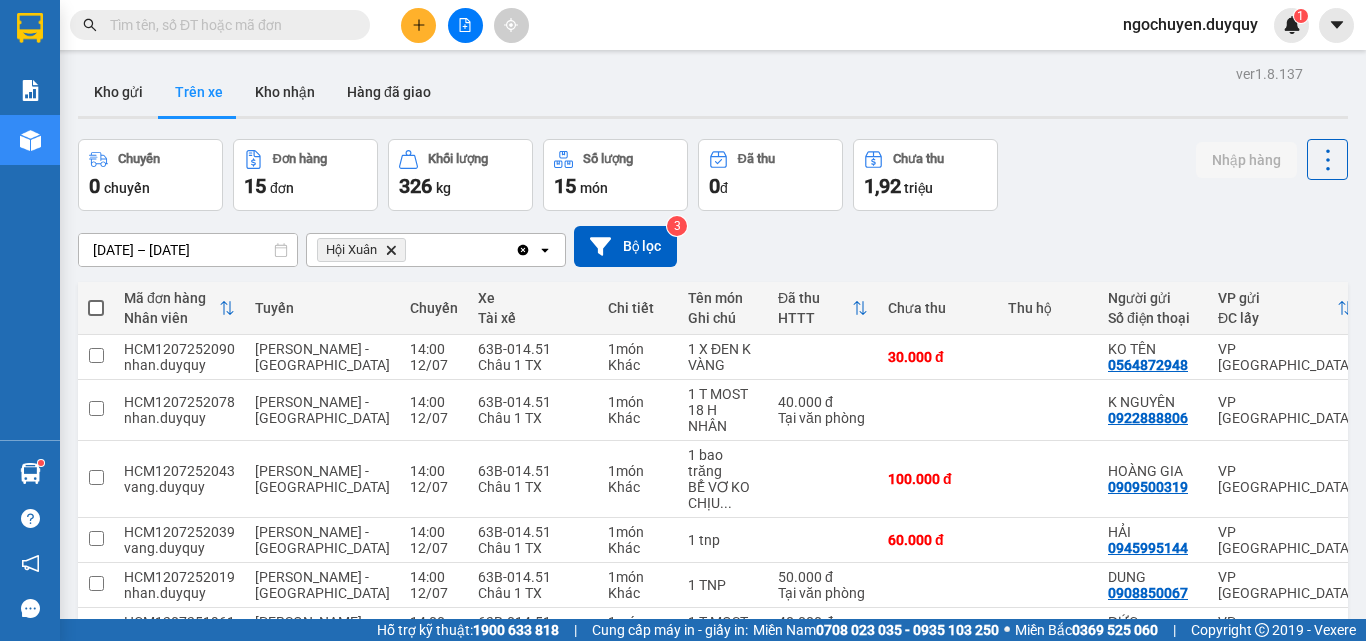 click at bounding box center (220, 25) 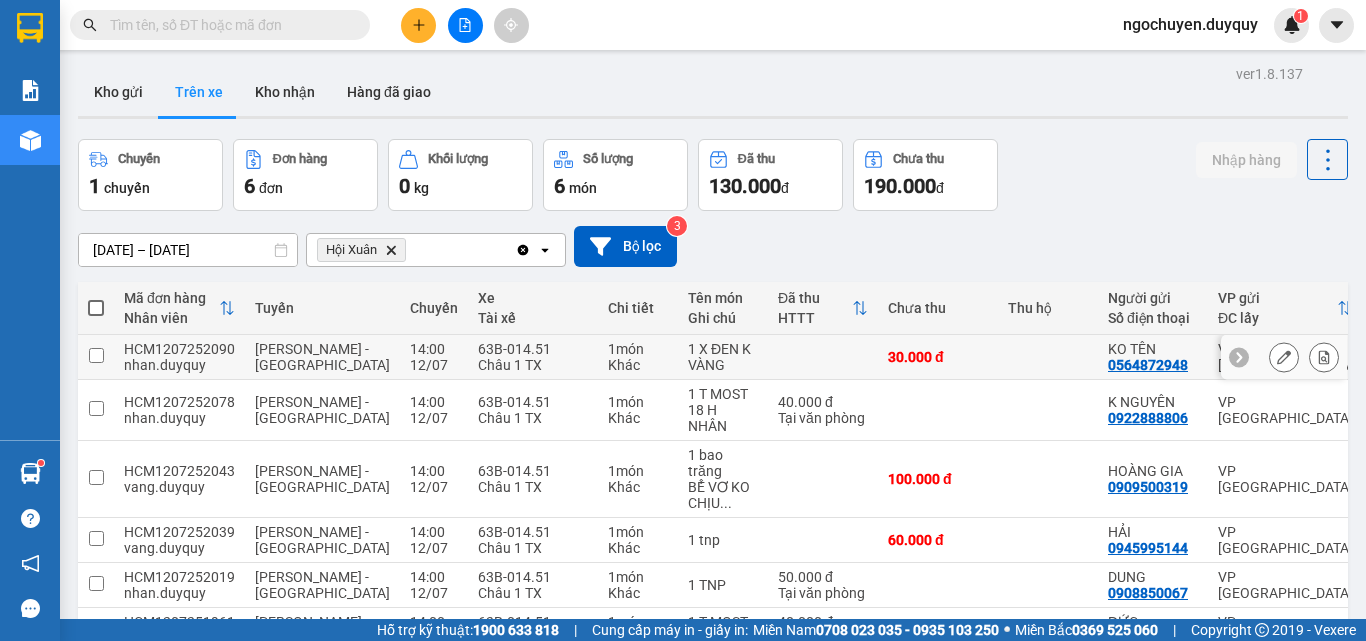 scroll, scrollTop: 124, scrollLeft: 0, axis: vertical 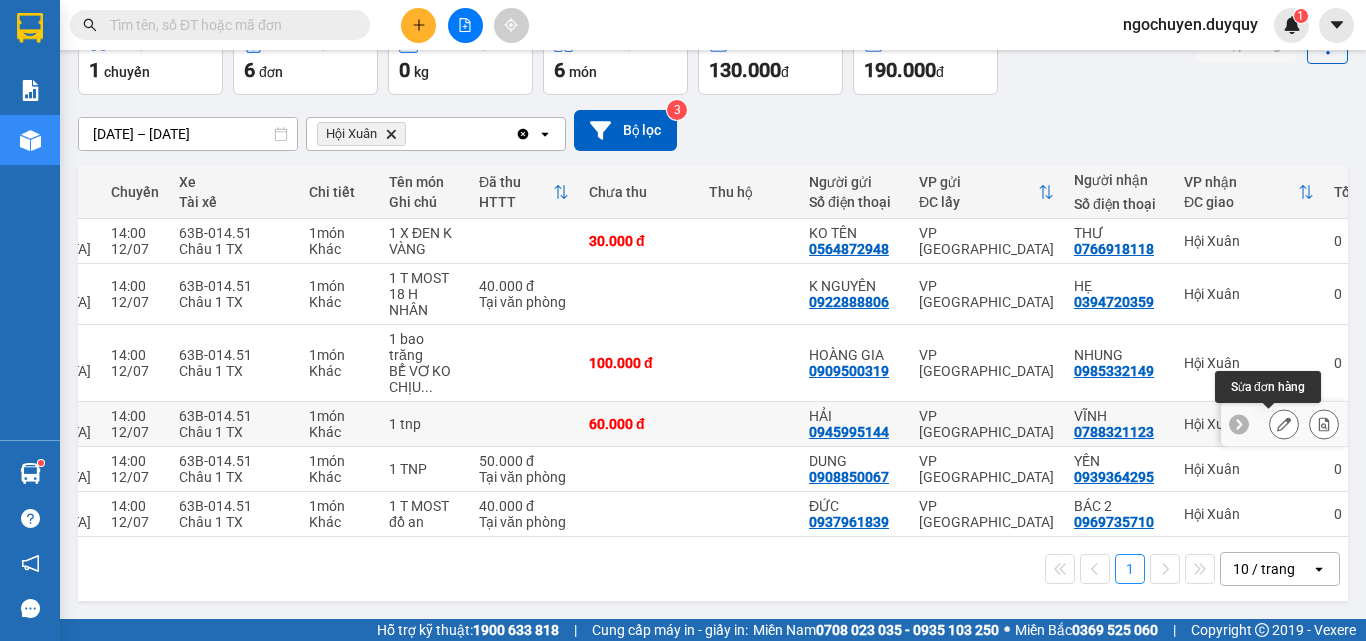 click at bounding box center [1284, 424] 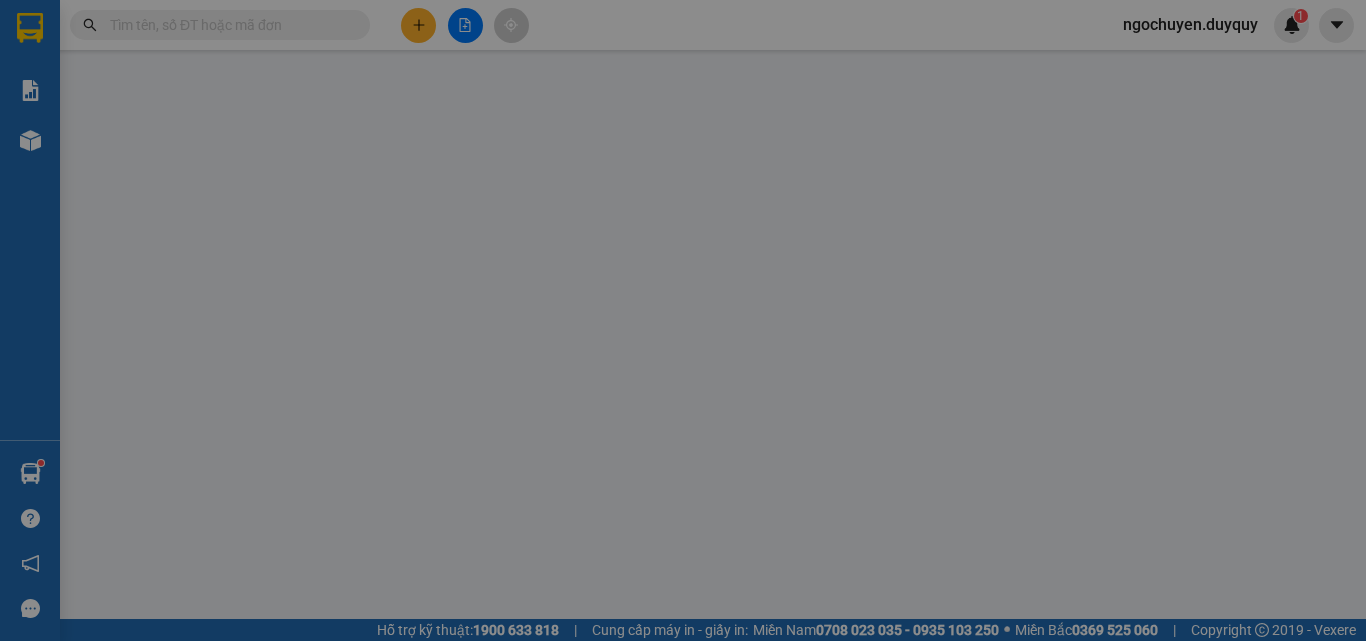 type on "0945995144" 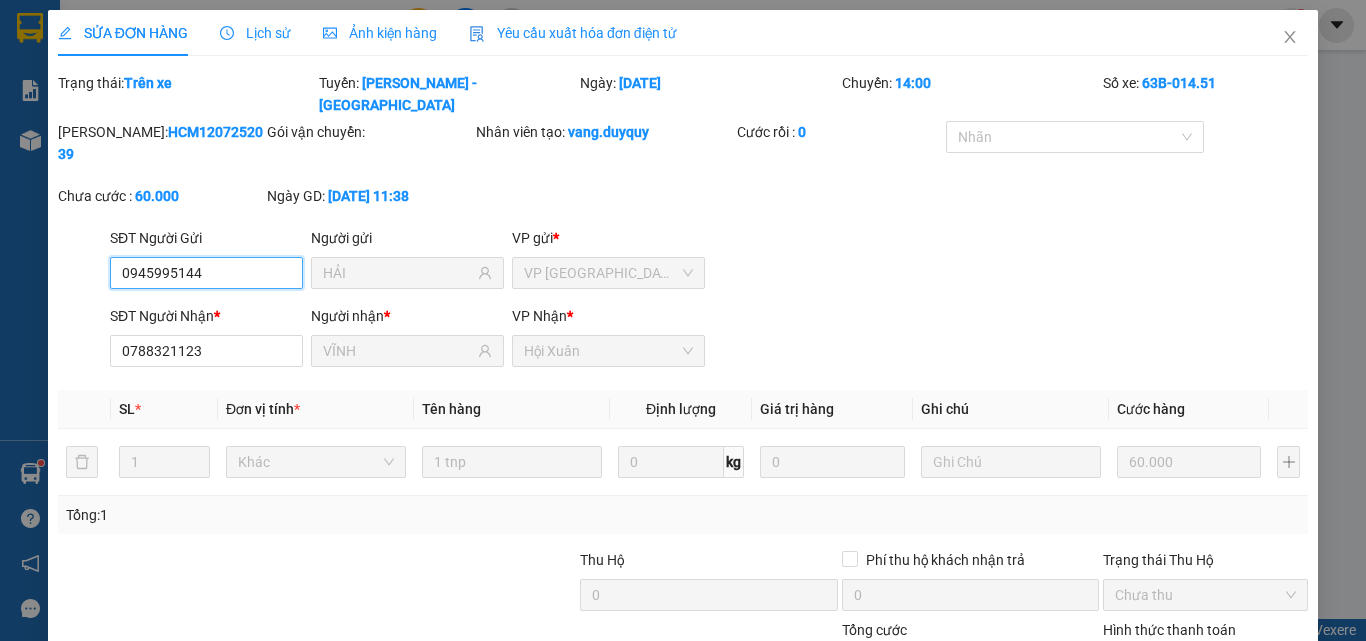 scroll, scrollTop: 0, scrollLeft: 0, axis: both 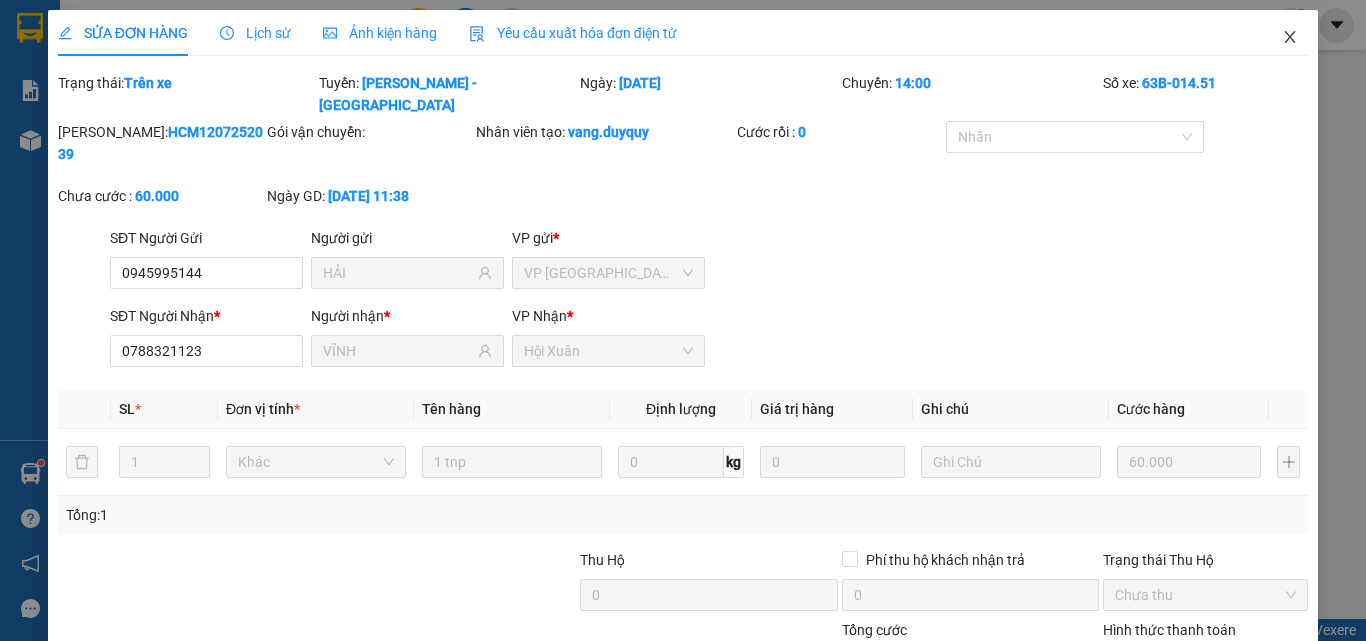 click at bounding box center (1290, 38) 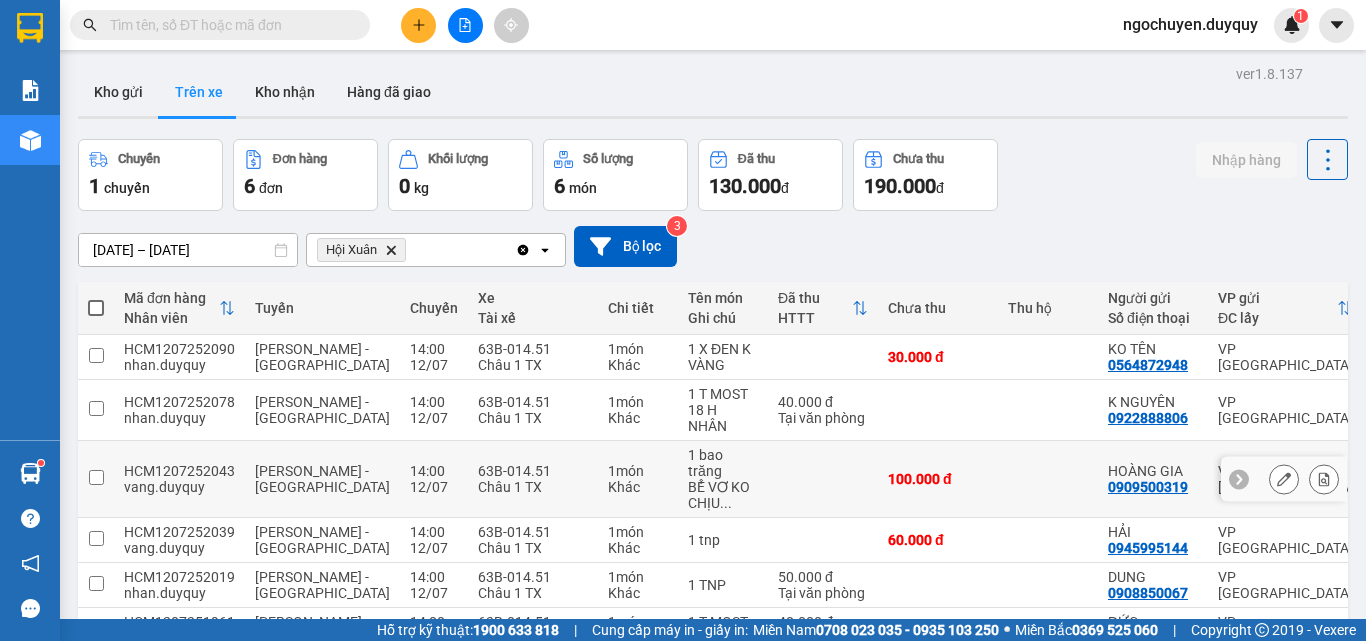 scroll, scrollTop: 124, scrollLeft: 0, axis: vertical 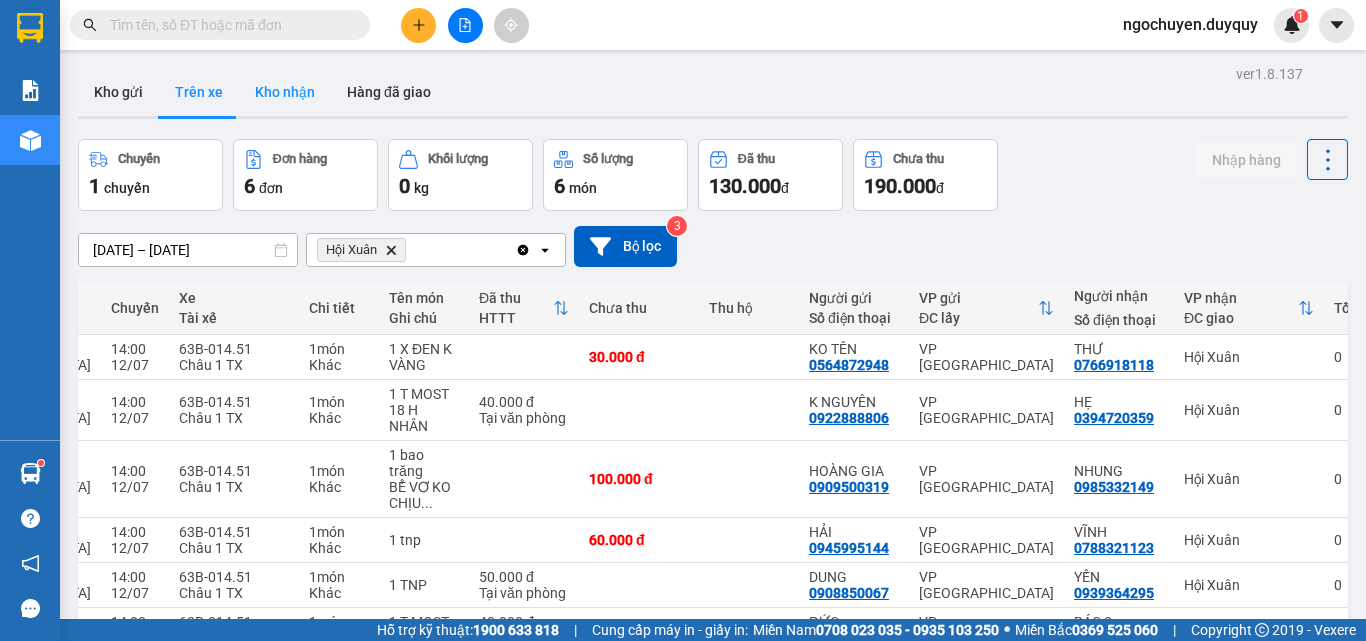 click on "Kho nhận" at bounding box center (285, 92) 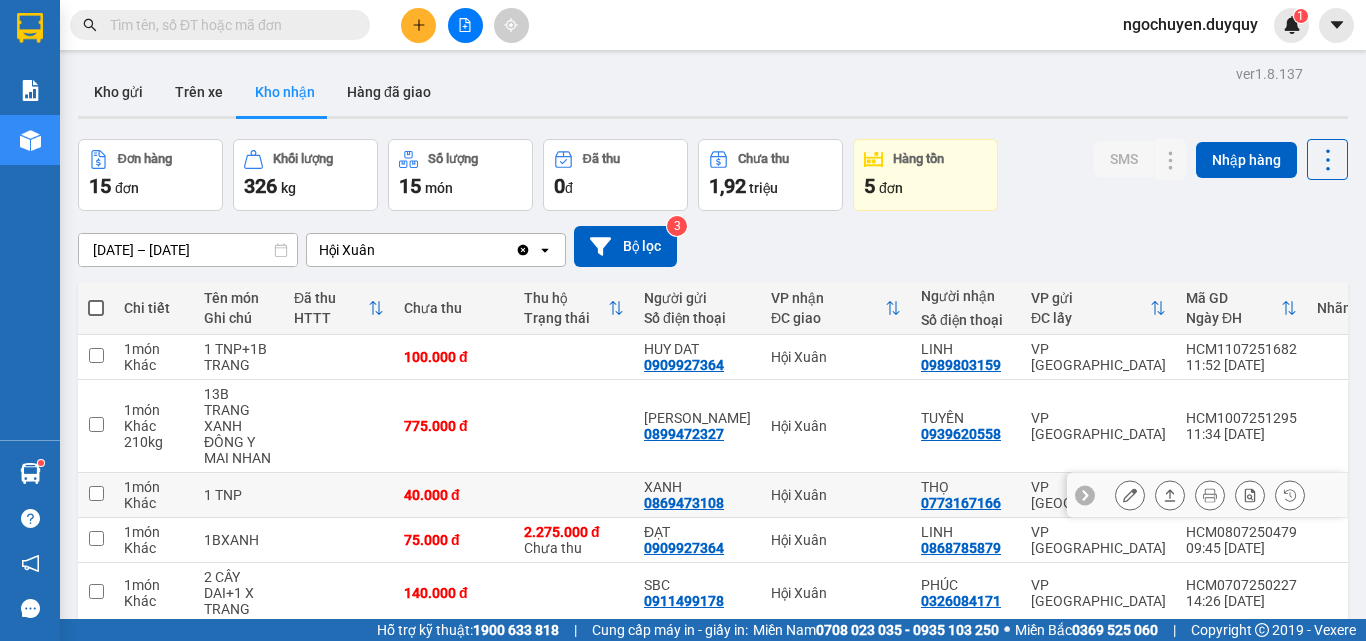 scroll, scrollTop: 95, scrollLeft: 0, axis: vertical 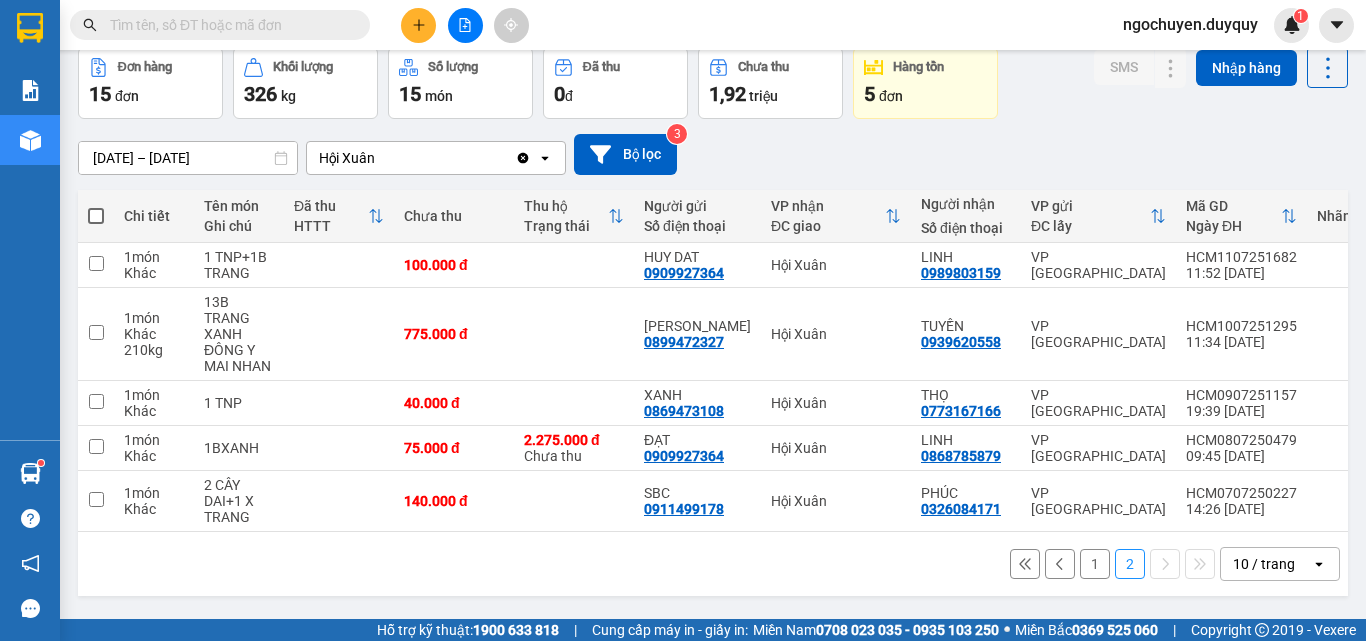 click on "1" at bounding box center [1095, 564] 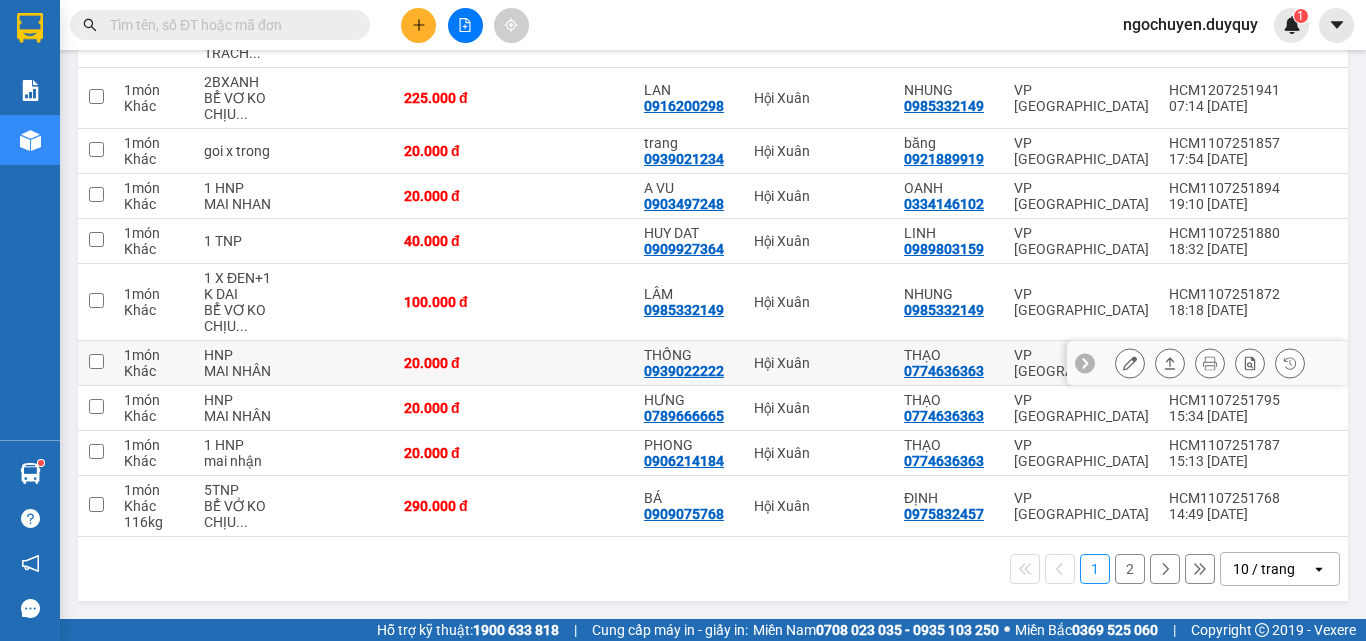 scroll, scrollTop: 0, scrollLeft: 0, axis: both 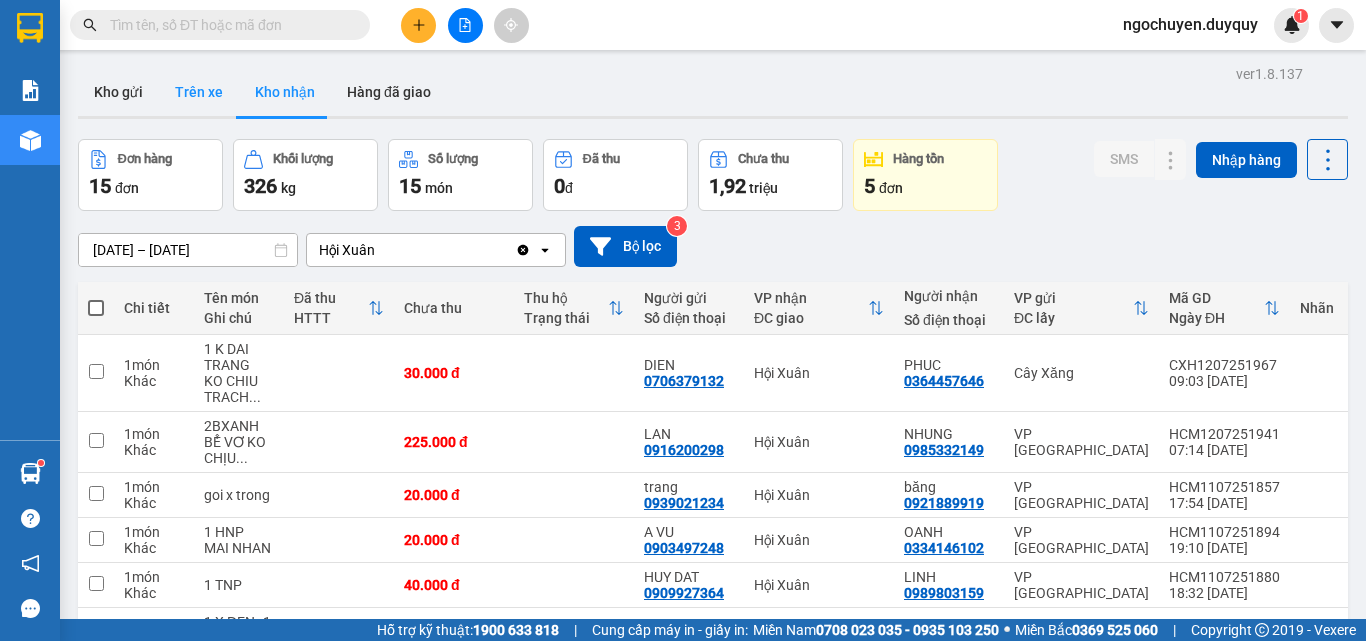 click on "Trên xe" at bounding box center (199, 92) 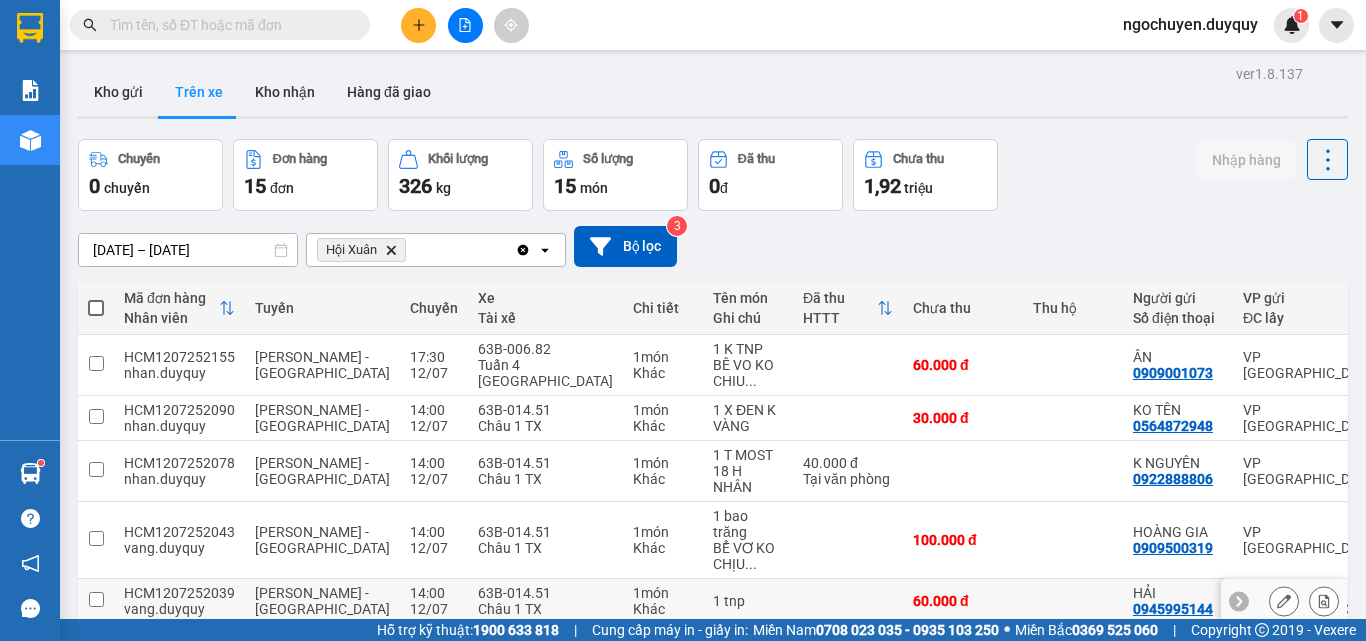 scroll, scrollTop: 185, scrollLeft: 0, axis: vertical 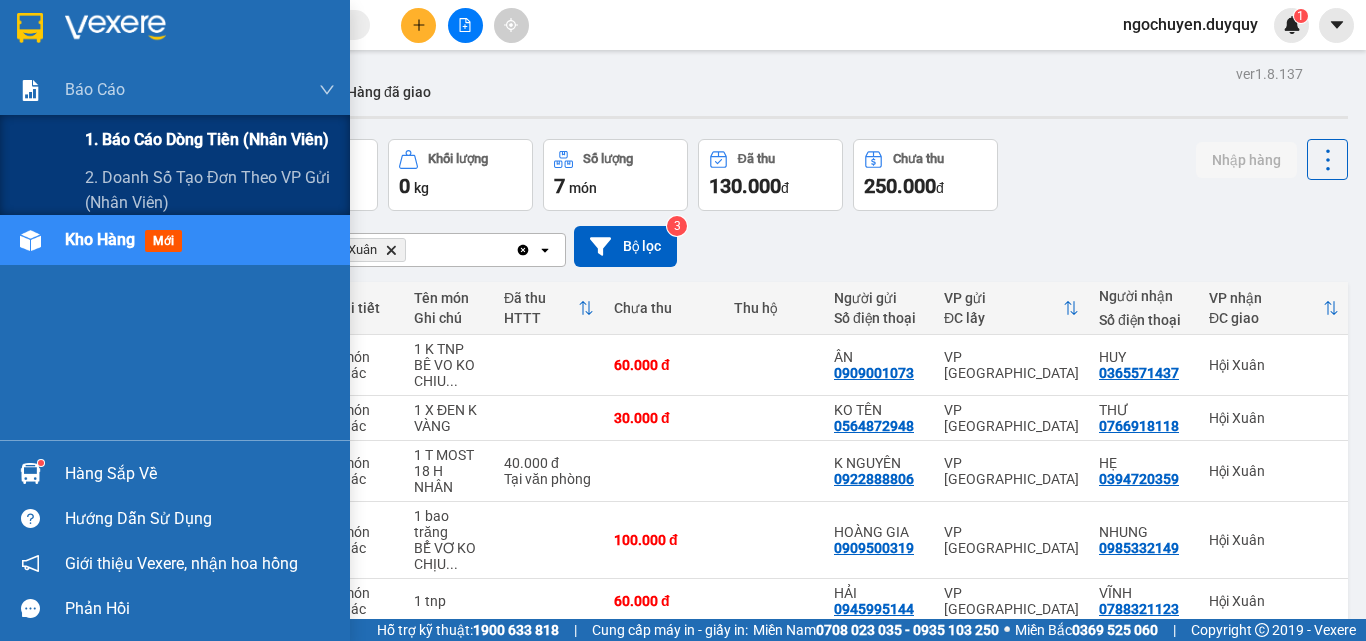 click on "1. Báo cáo dòng tiền (nhân viên)" at bounding box center (207, 139) 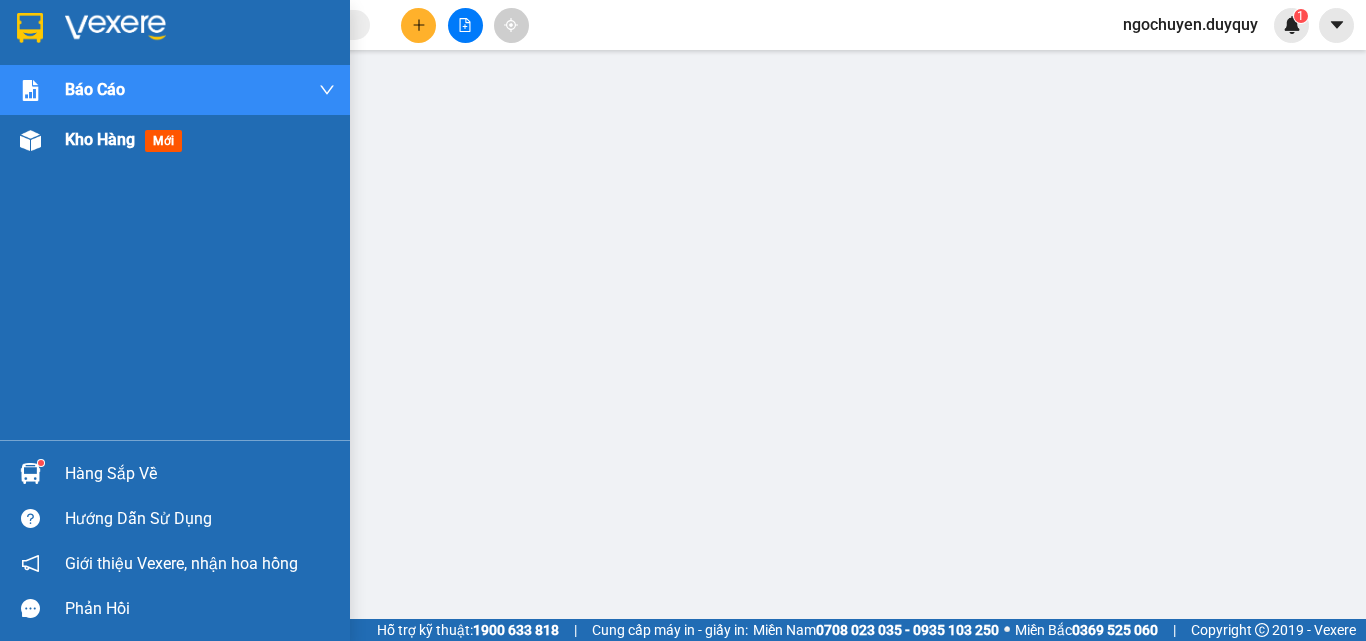 click on "Kho hàng mới" at bounding box center [175, 140] 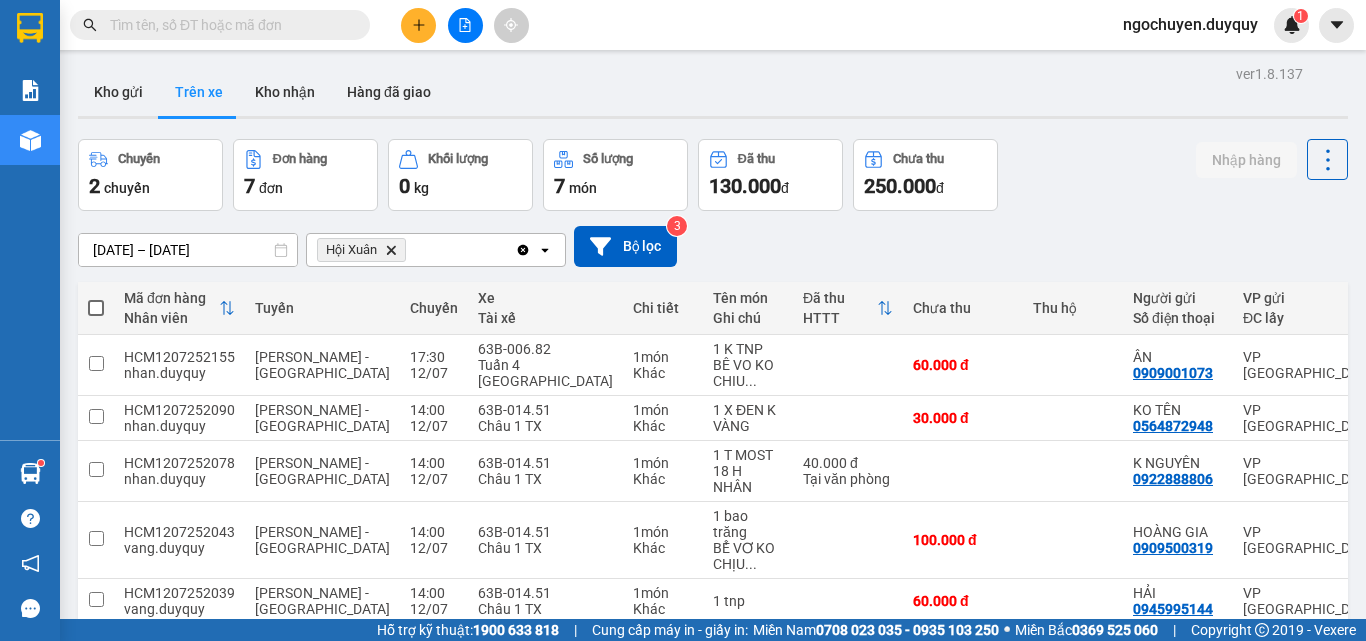 scroll, scrollTop: 185, scrollLeft: 0, axis: vertical 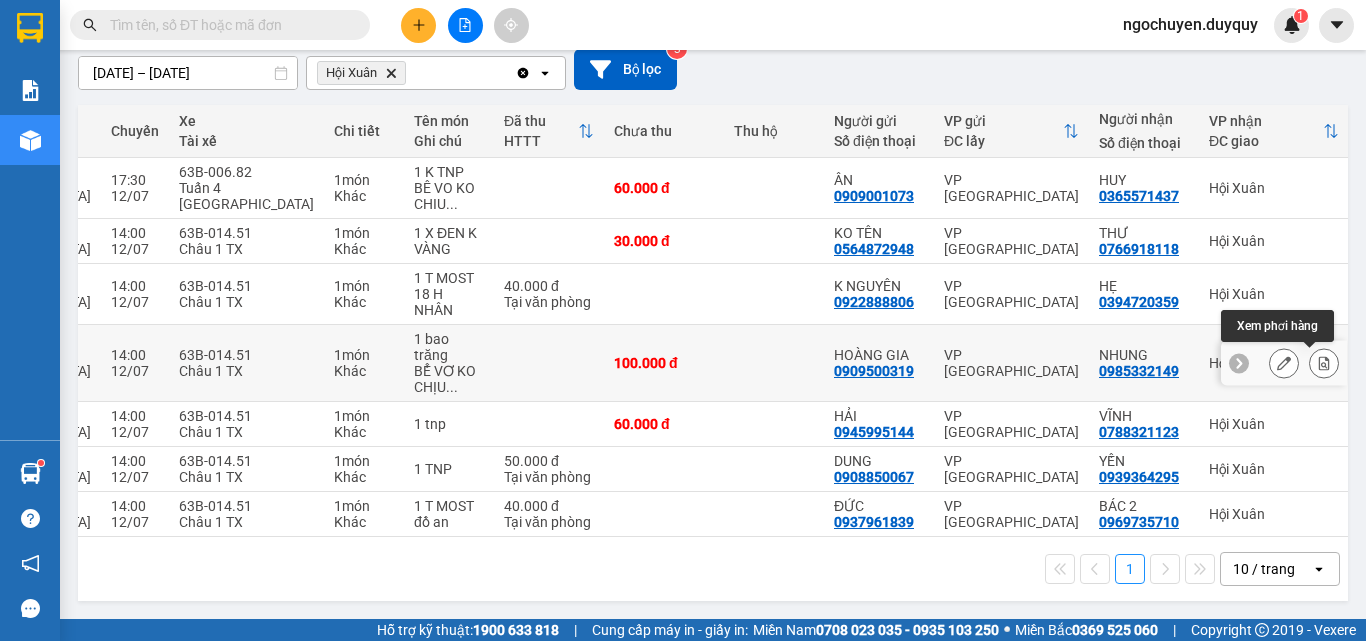 click 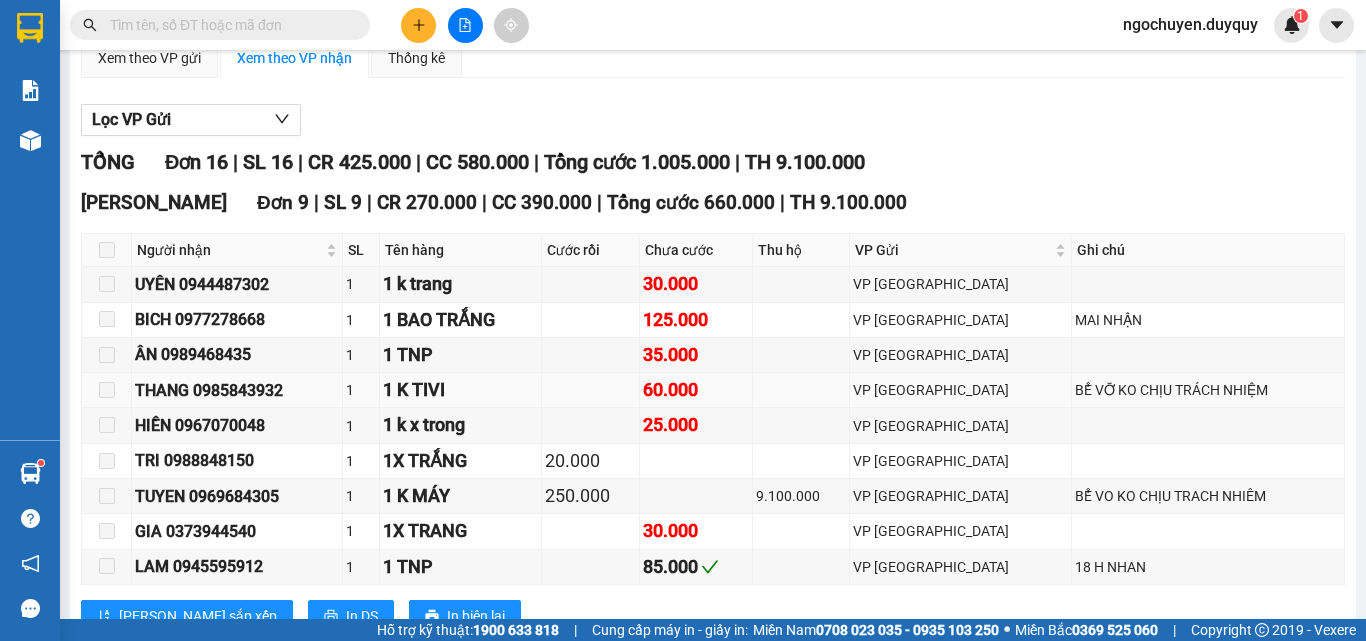 scroll, scrollTop: 824, scrollLeft: 0, axis: vertical 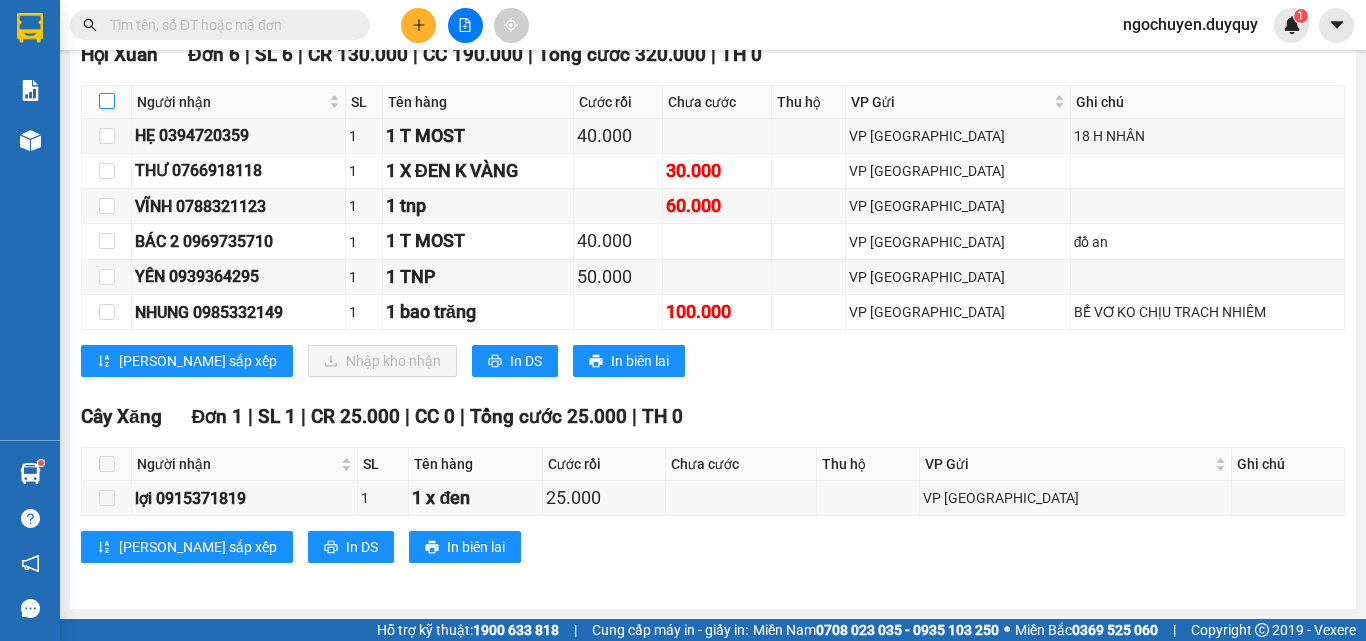 click at bounding box center [107, 101] 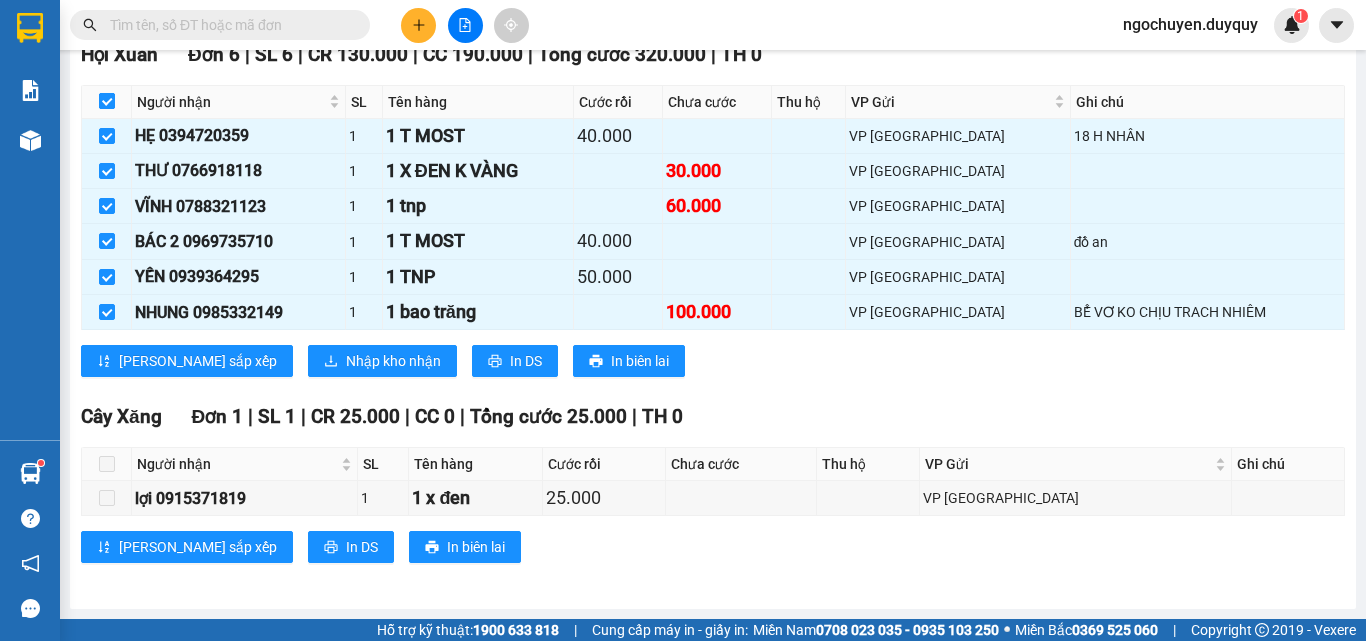 checkbox on "true" 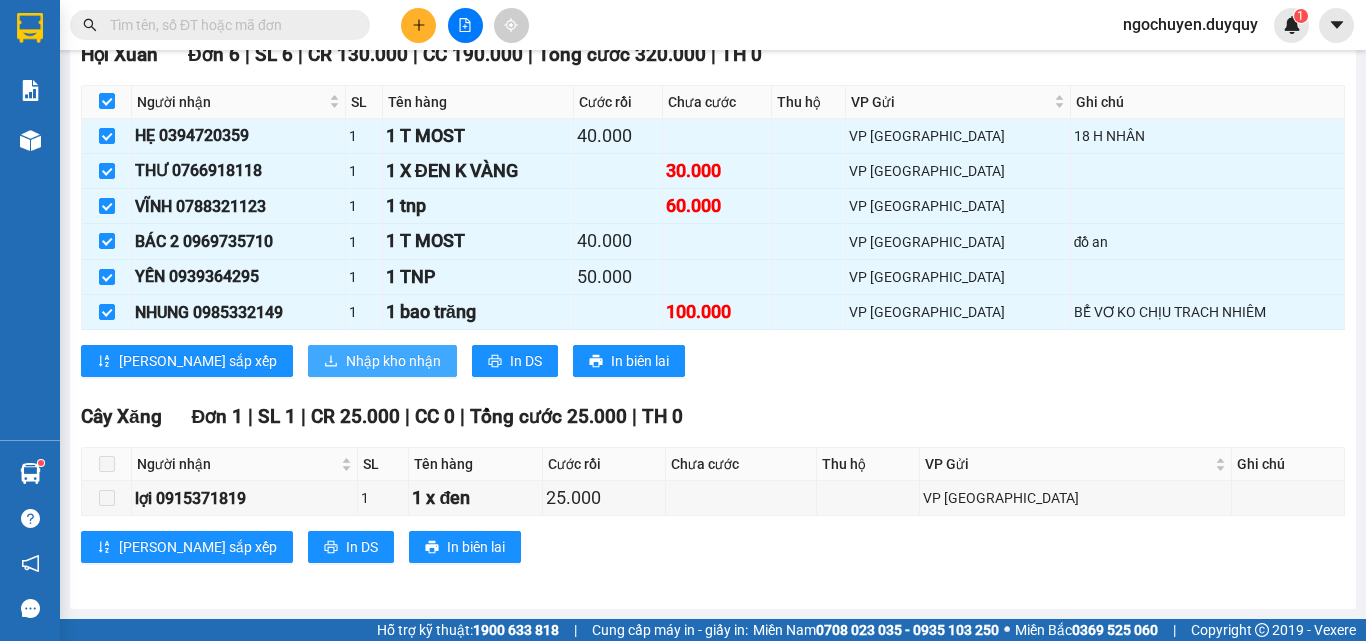 click on "Nhập kho nhận" at bounding box center [393, 361] 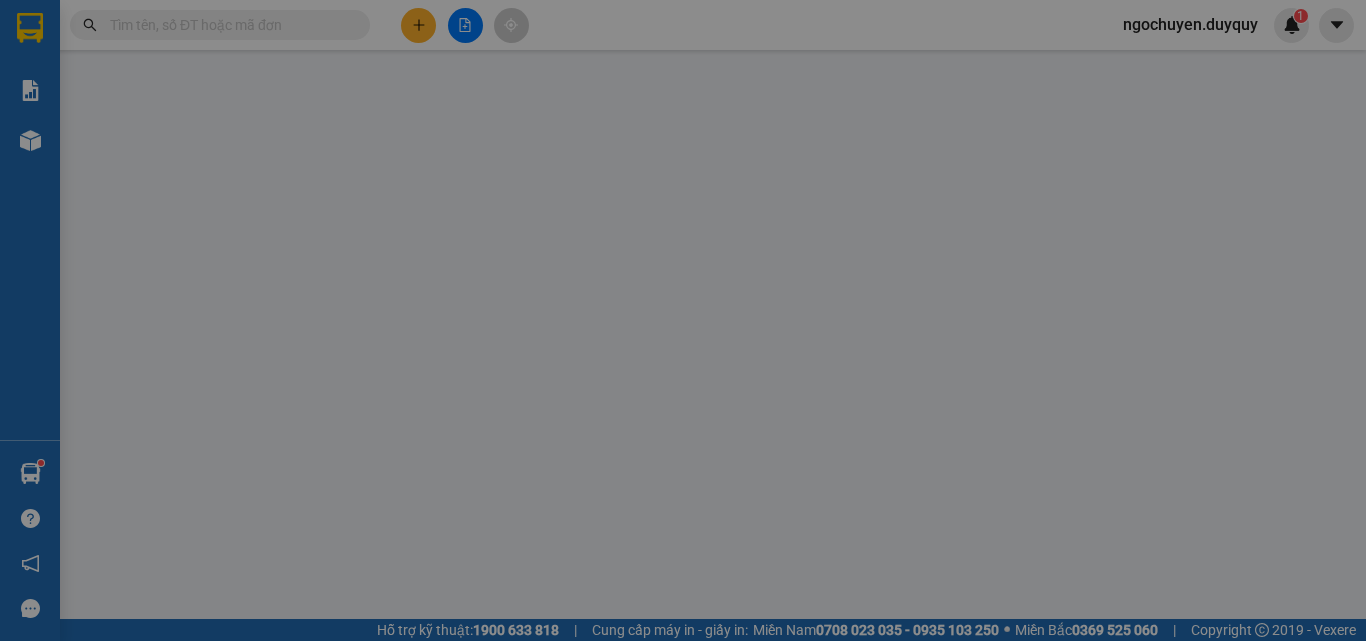 scroll, scrollTop: 0, scrollLeft: 0, axis: both 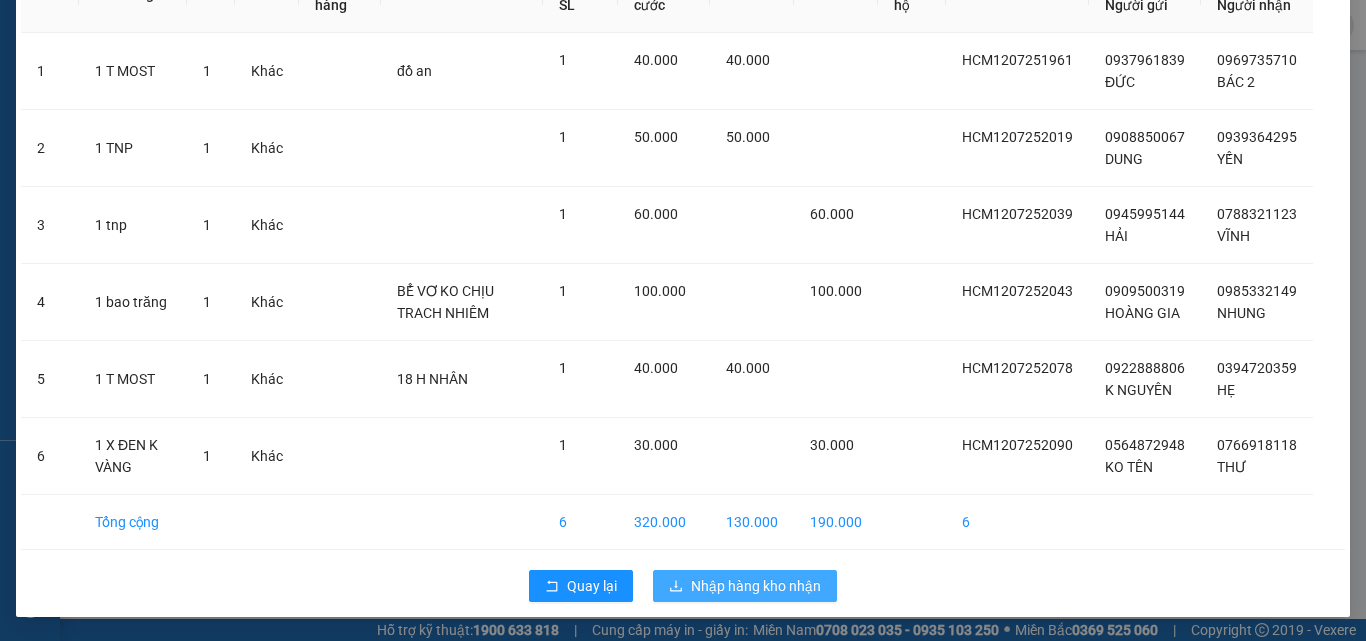 click on "Nhập hàng kho nhận" at bounding box center [756, 586] 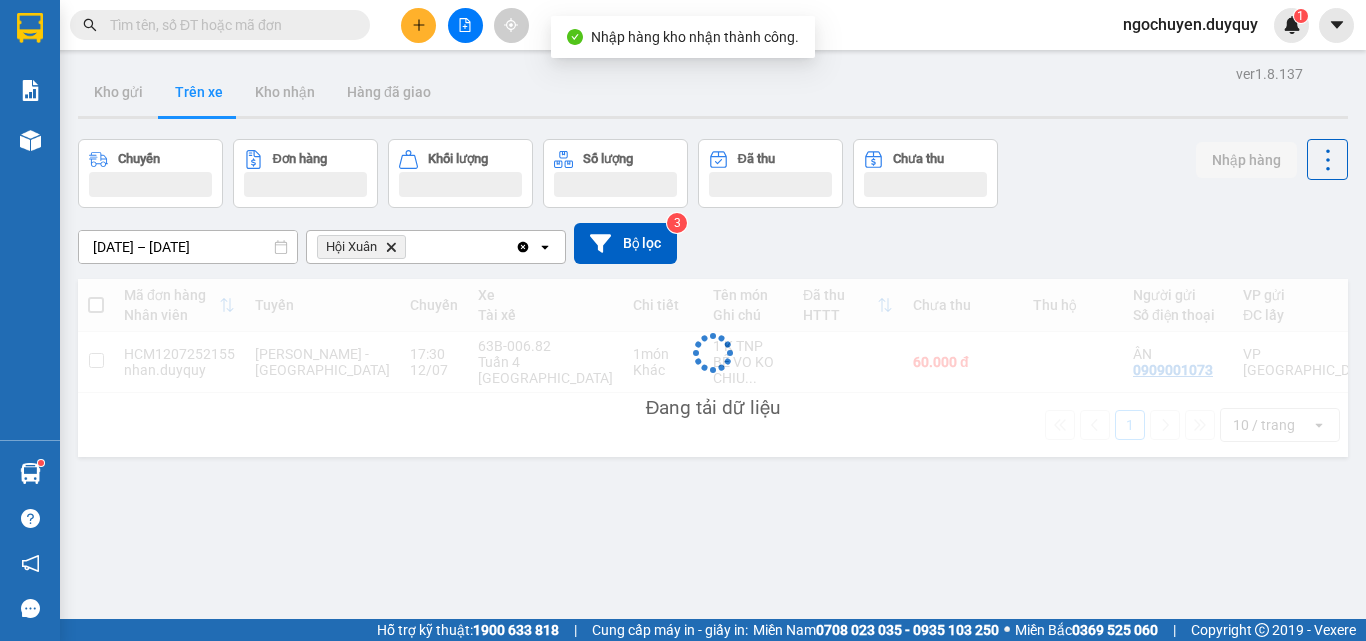 scroll, scrollTop: 92, scrollLeft: 0, axis: vertical 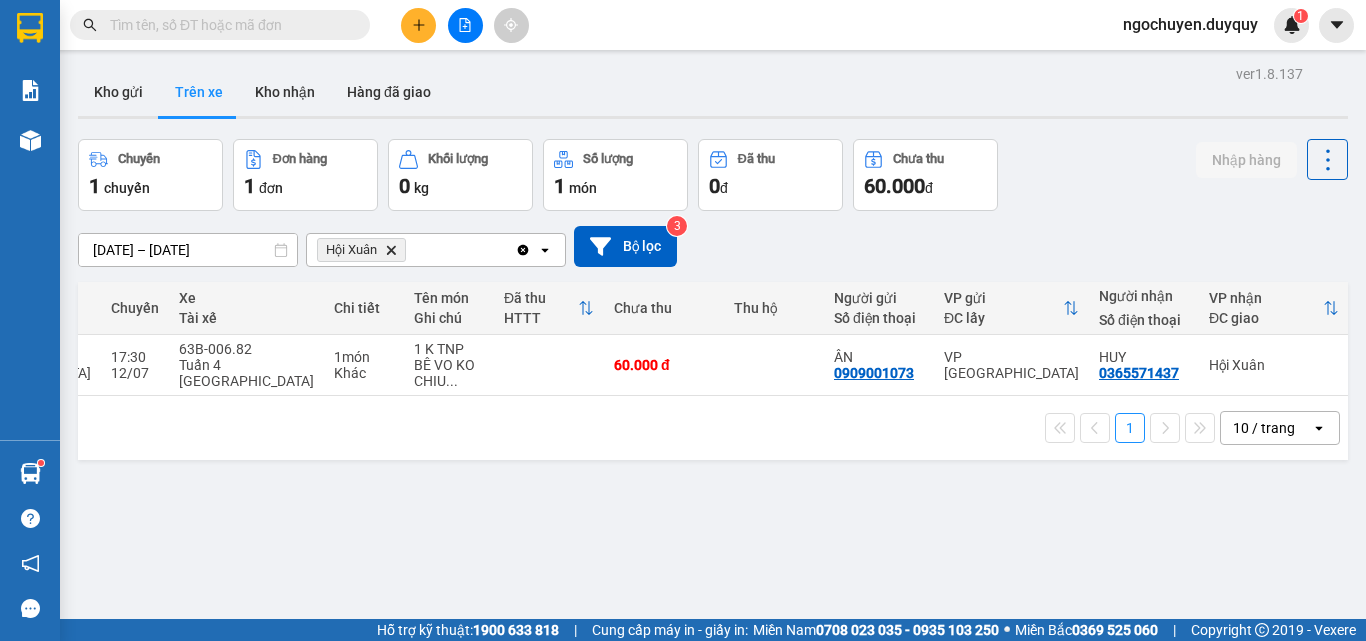 click at bounding box center (228, 25) 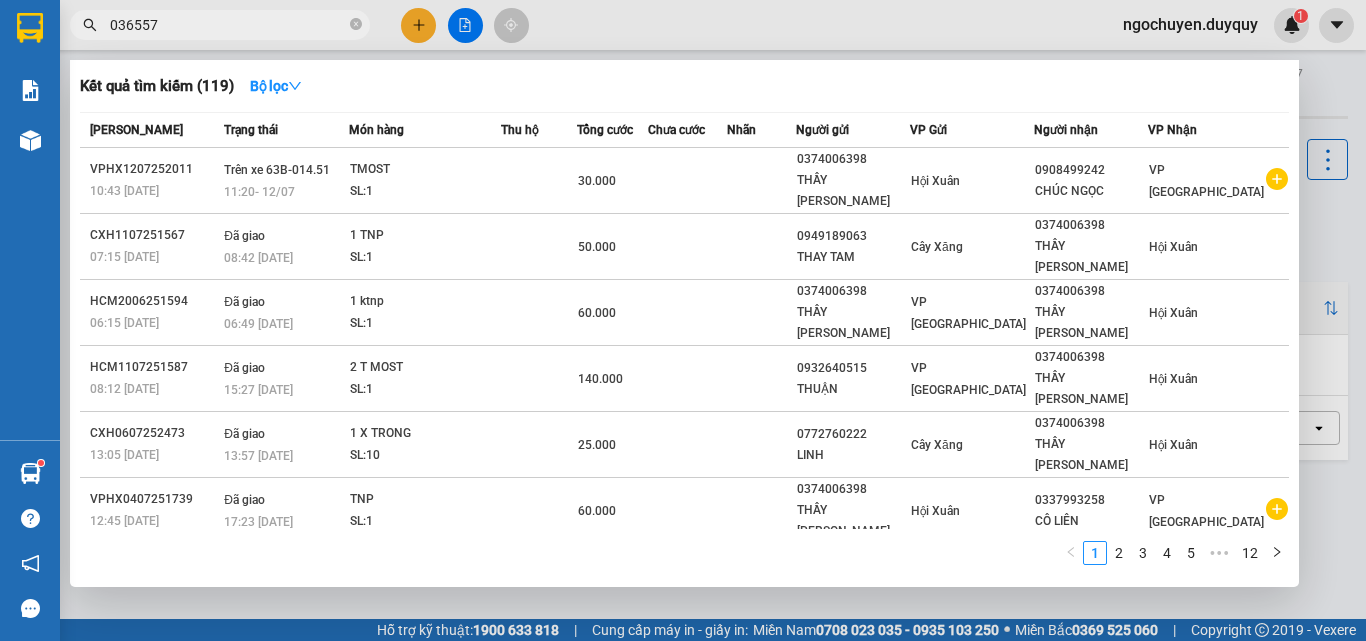 type on "0365571" 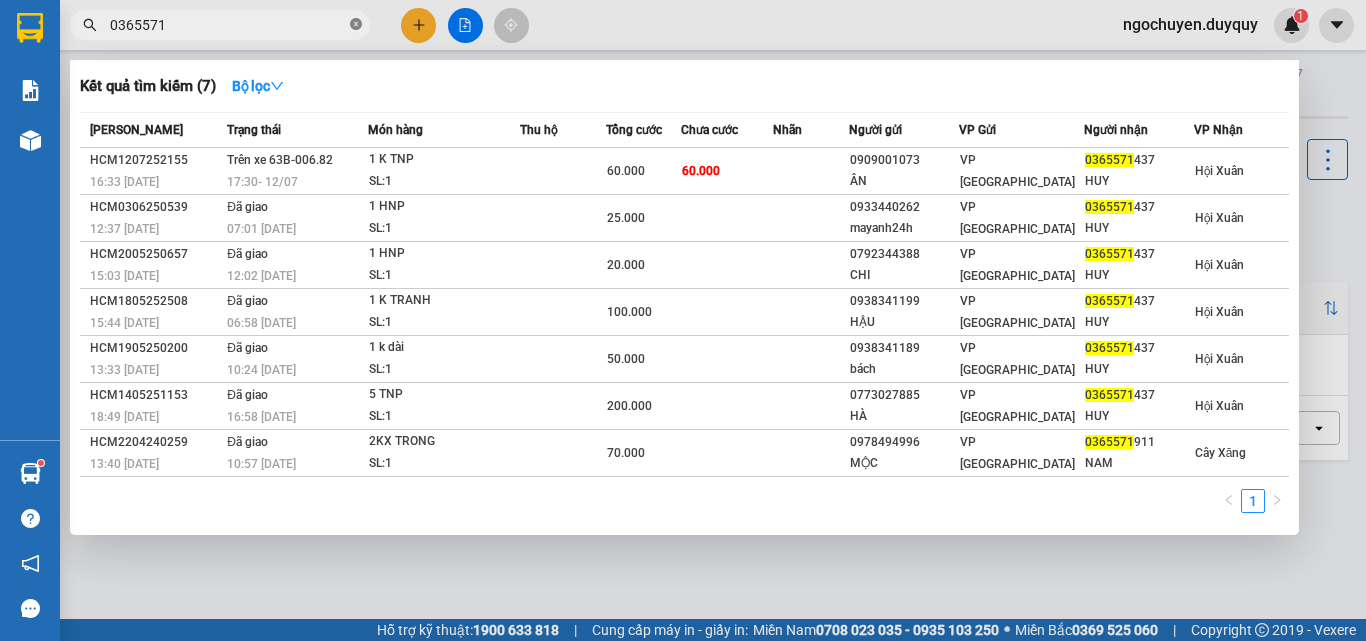 click 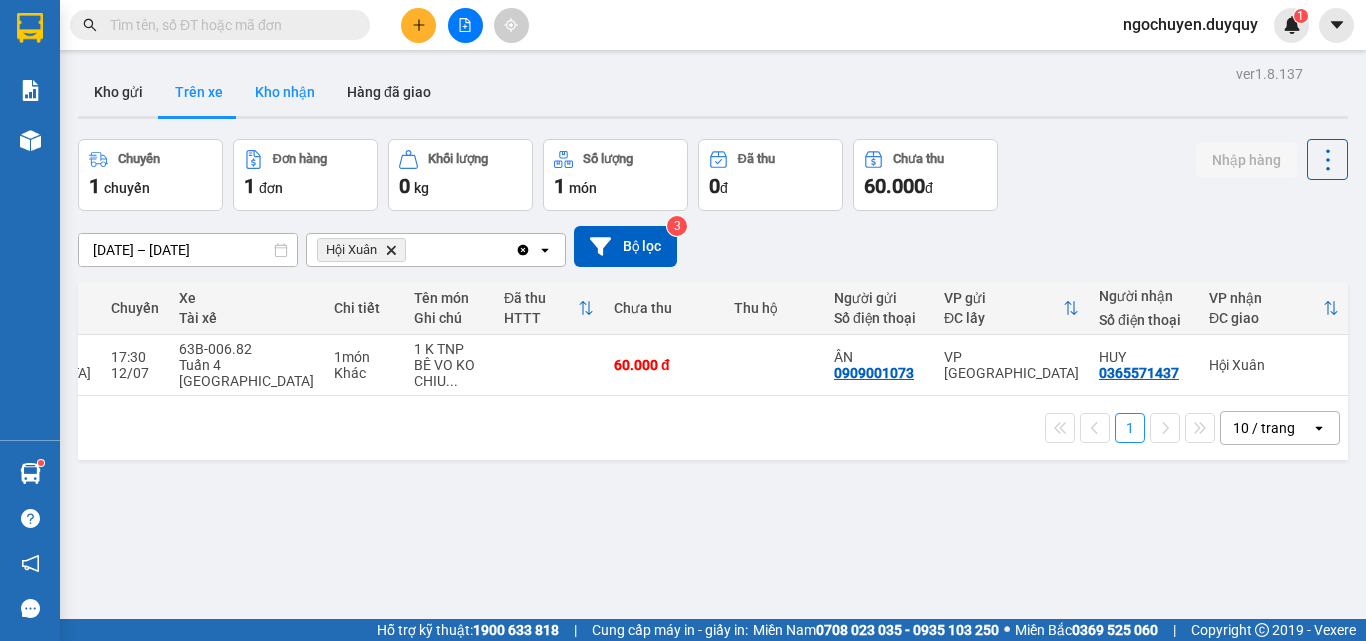 click on "Kho nhận" at bounding box center [285, 92] 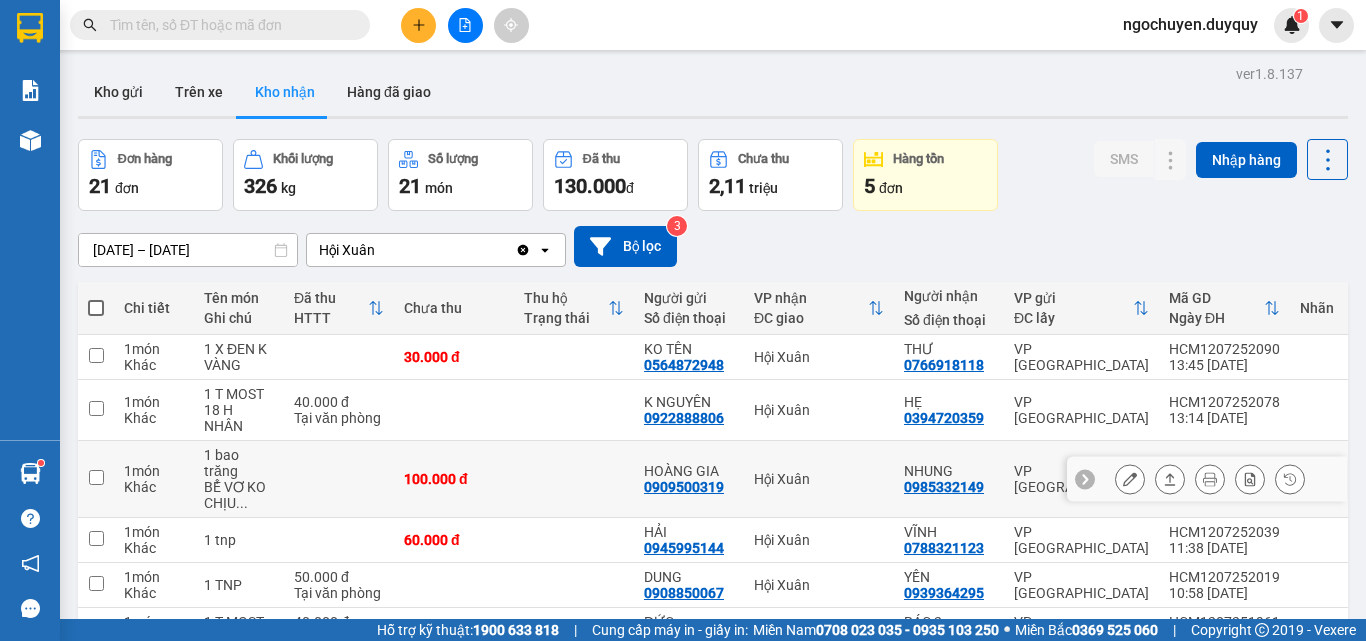 scroll, scrollTop: 352, scrollLeft: 0, axis: vertical 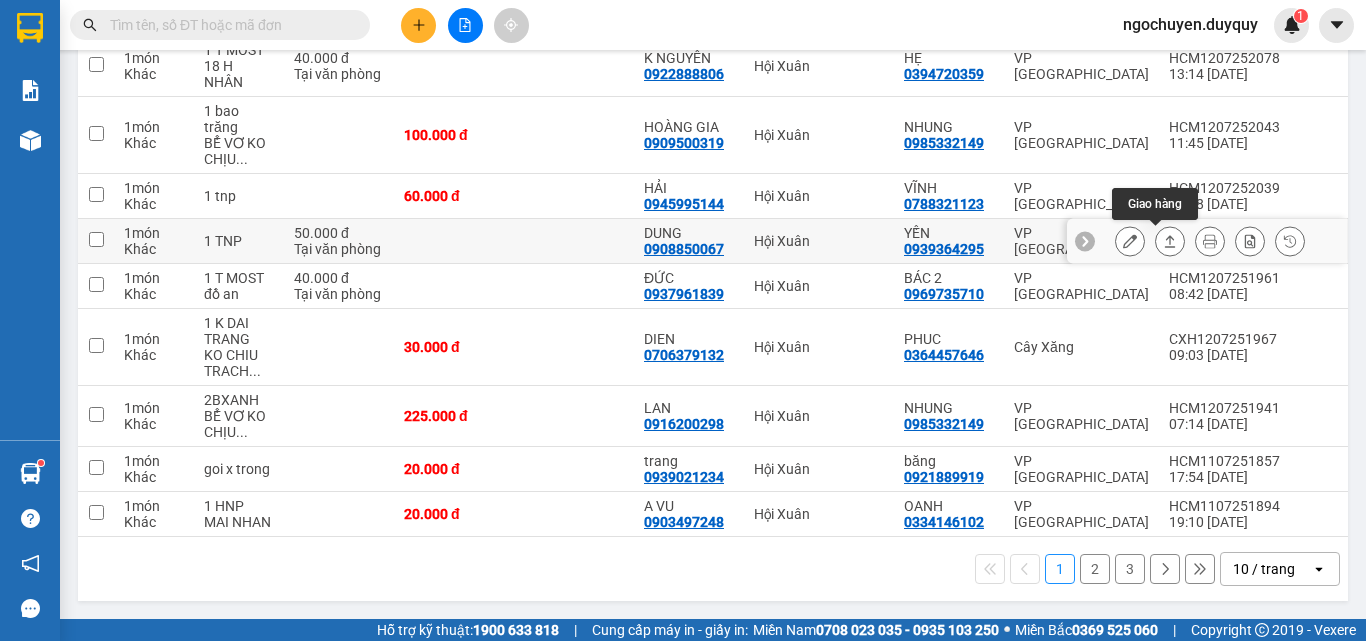 click at bounding box center (1170, 241) 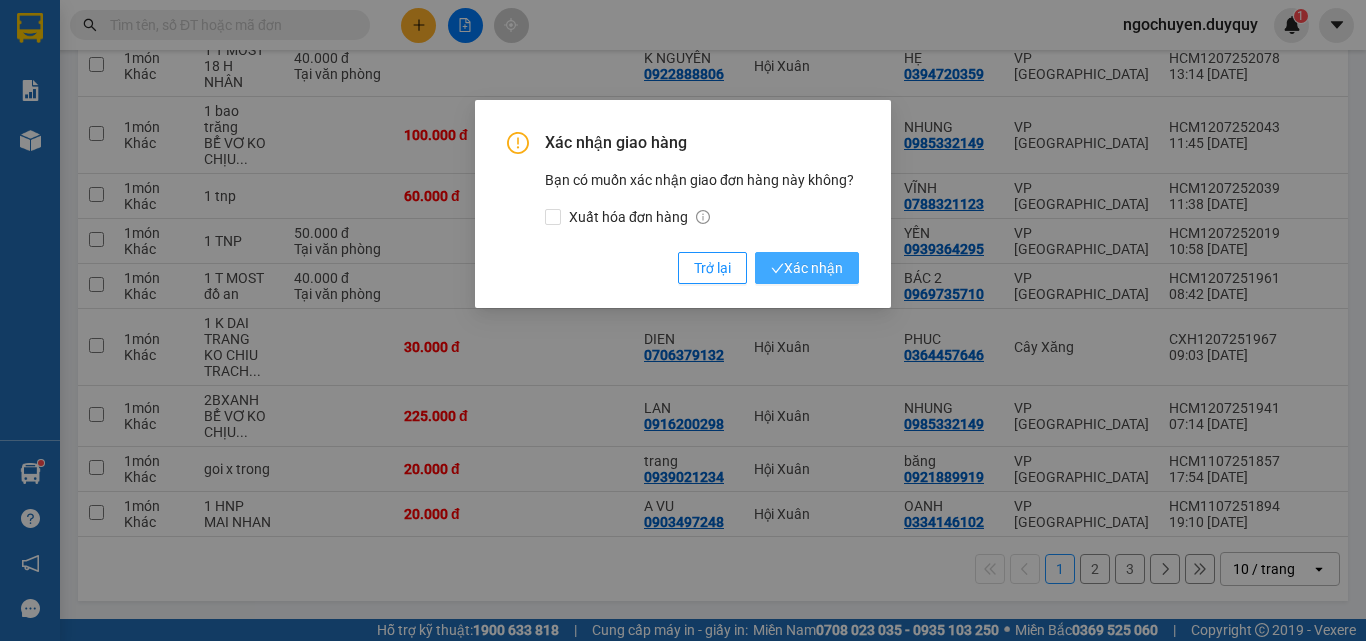 click on "Xác nhận" at bounding box center (807, 268) 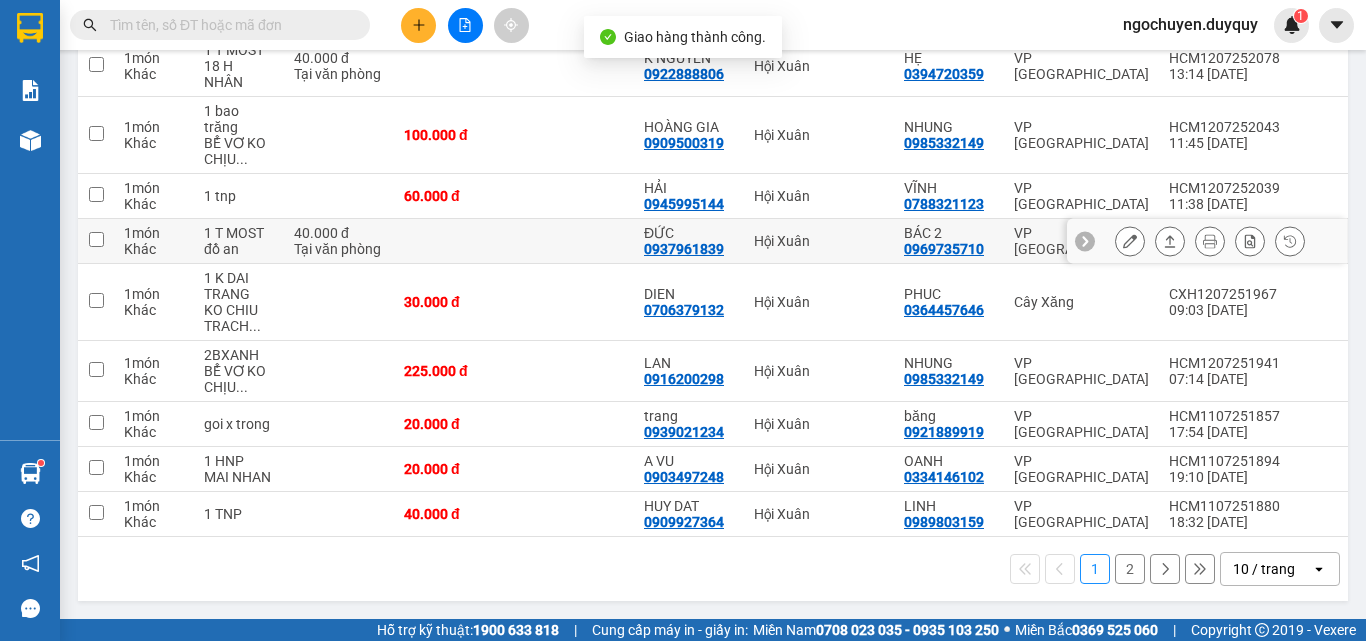 scroll, scrollTop: 352, scrollLeft: 0, axis: vertical 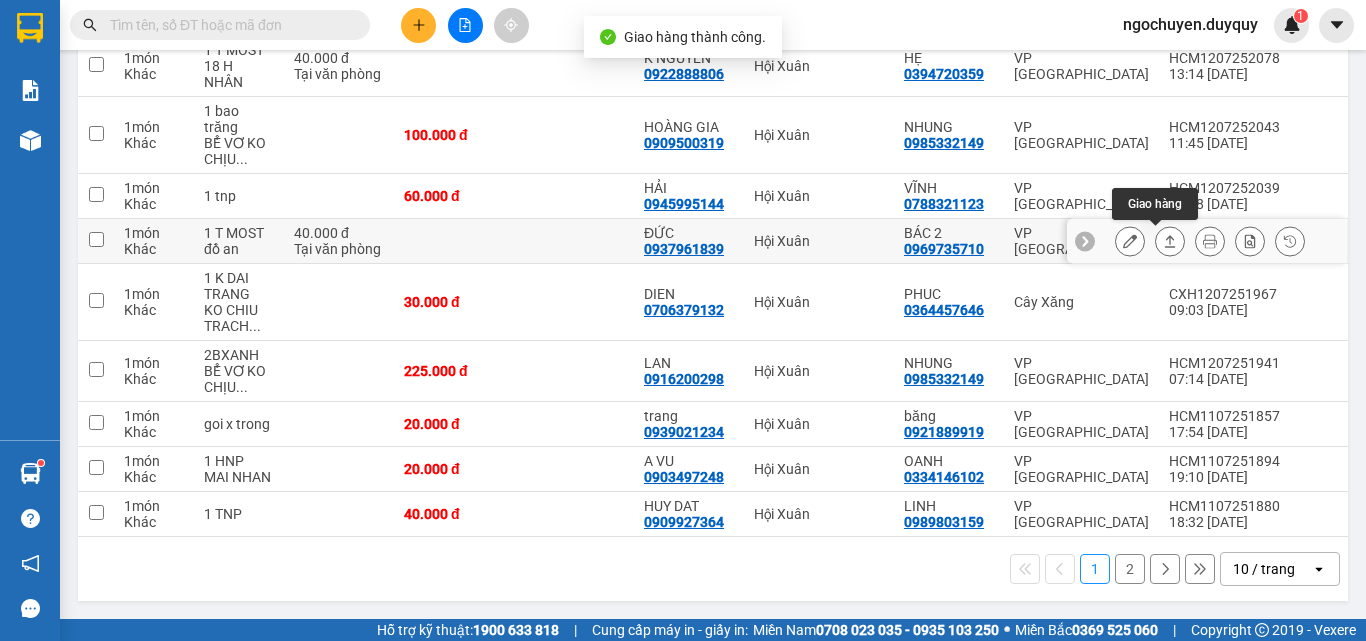 click at bounding box center (1170, 241) 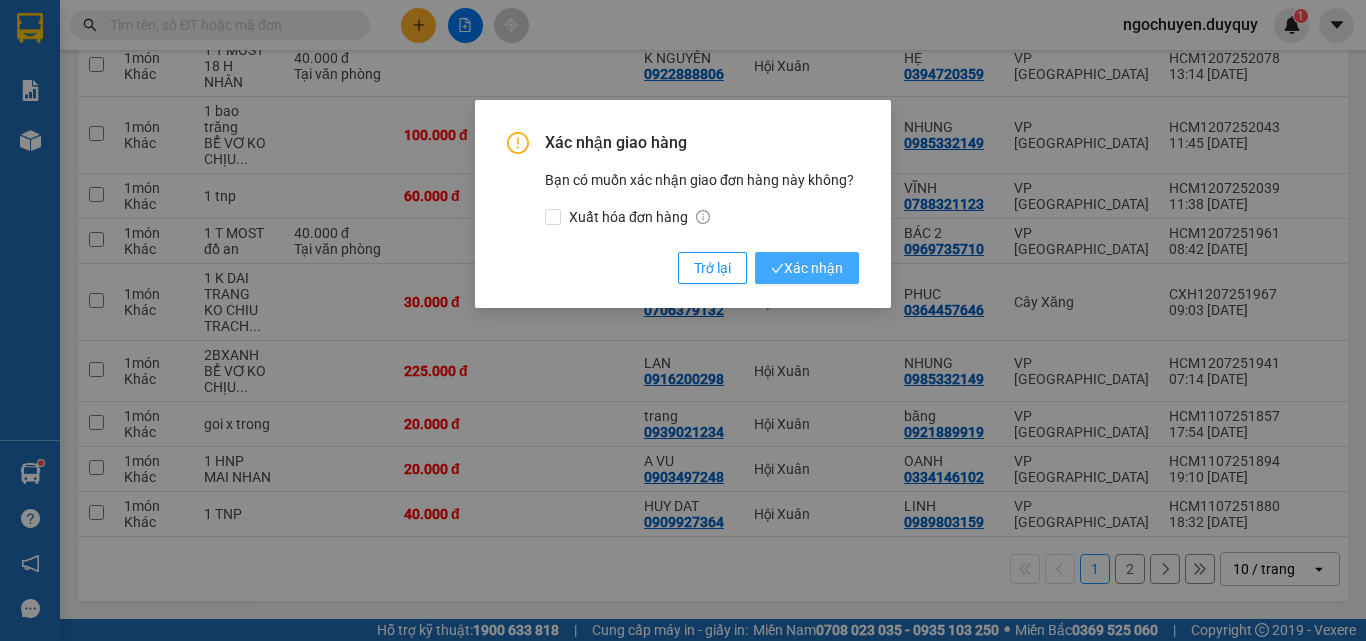 click on "Xác nhận" at bounding box center (807, 268) 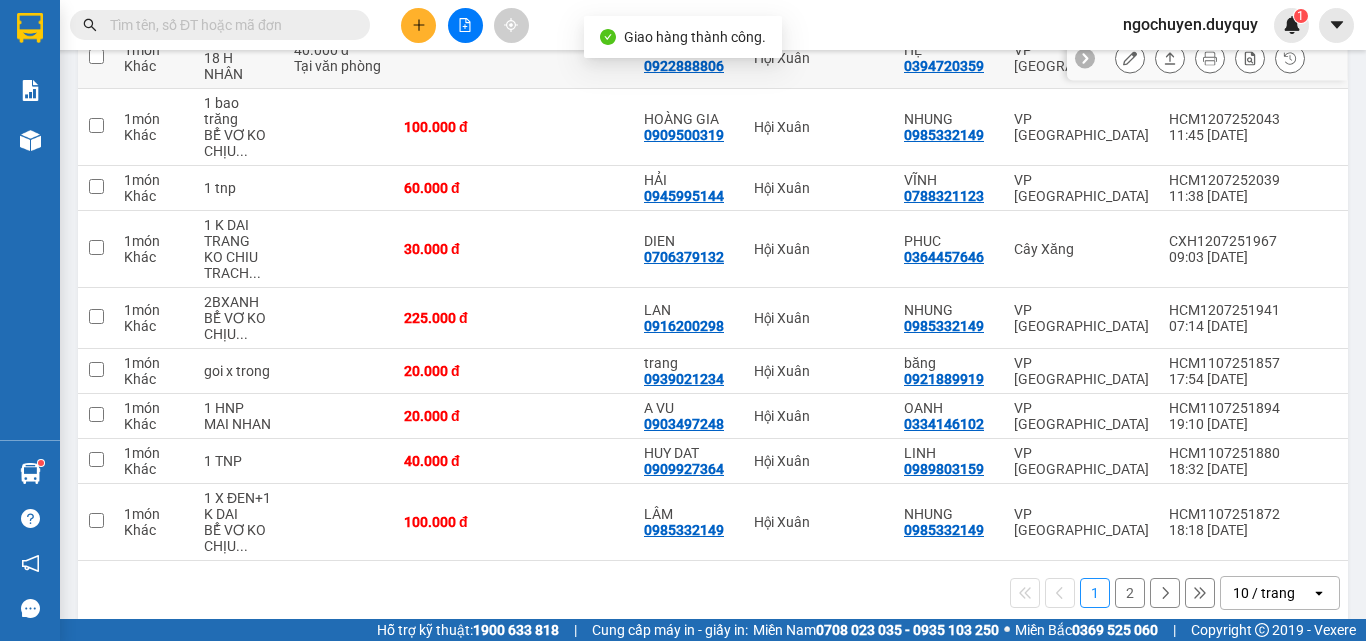scroll, scrollTop: 0, scrollLeft: 0, axis: both 